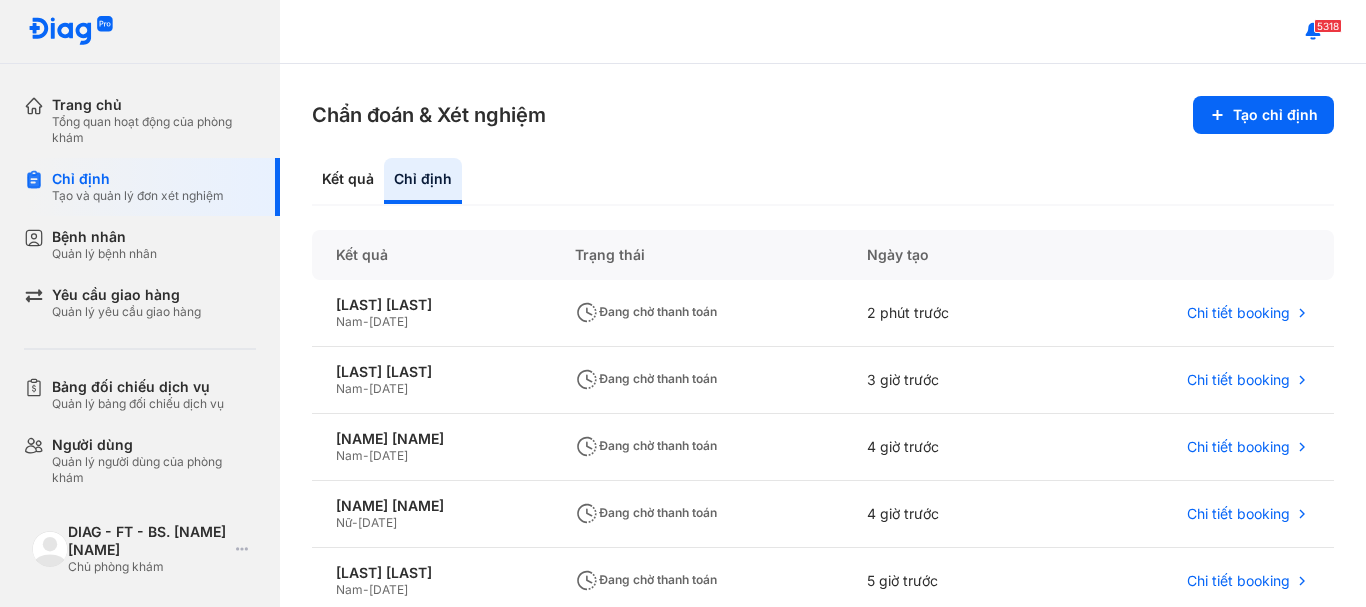 scroll, scrollTop: 0, scrollLeft: 0, axis: both 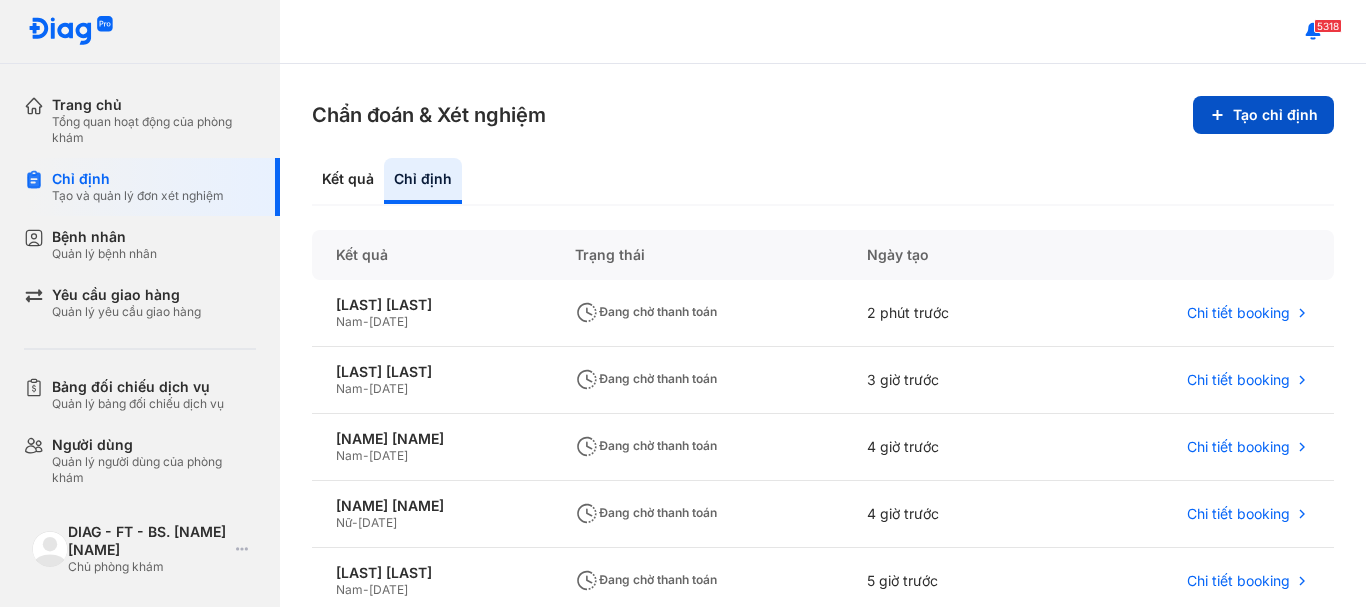 click on "Tạo chỉ định" at bounding box center [1263, 115] 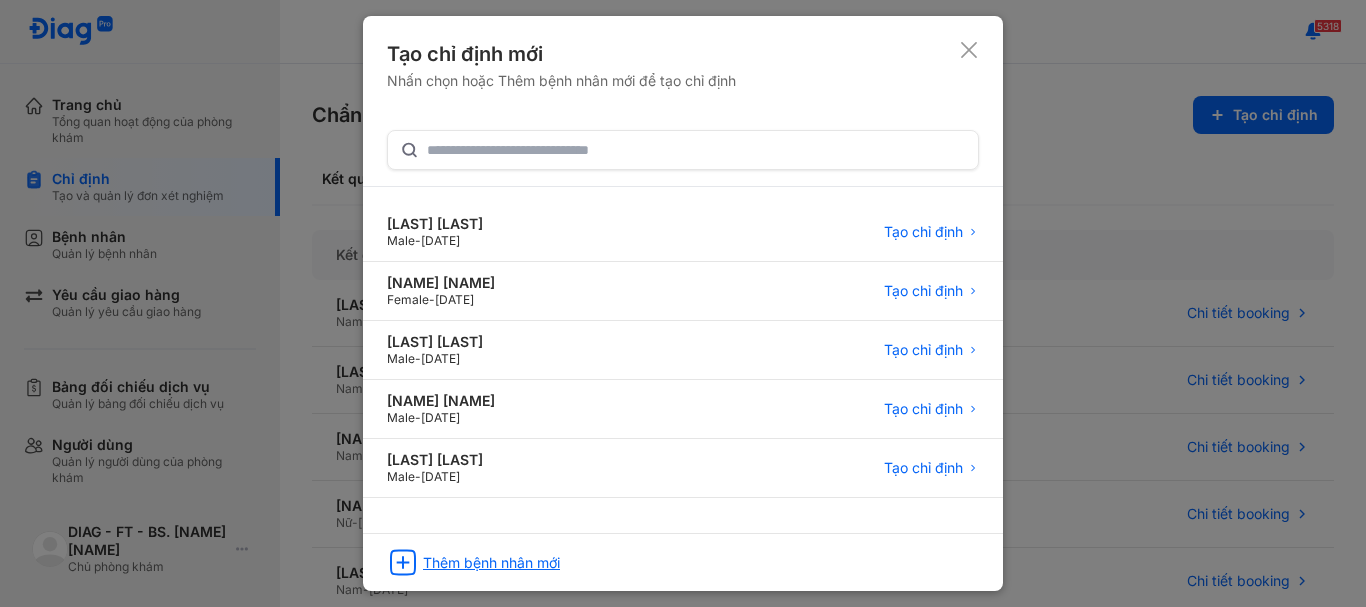 click on "Thêm bệnh nhân mới" at bounding box center [491, 563] 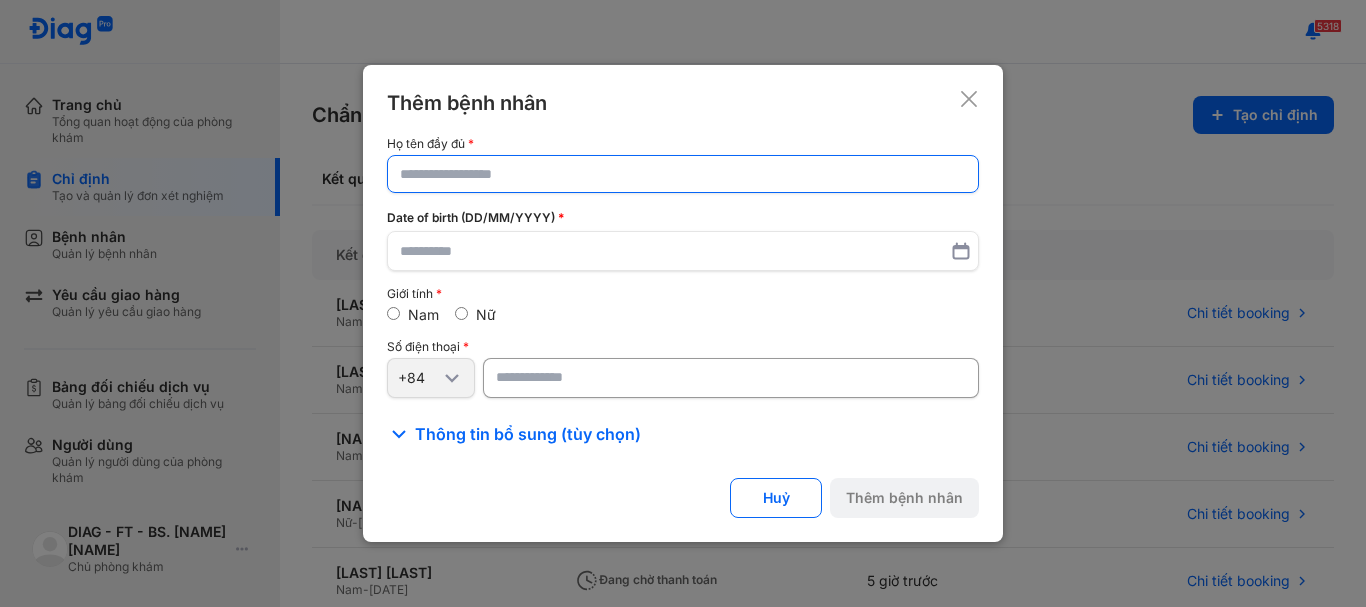 click 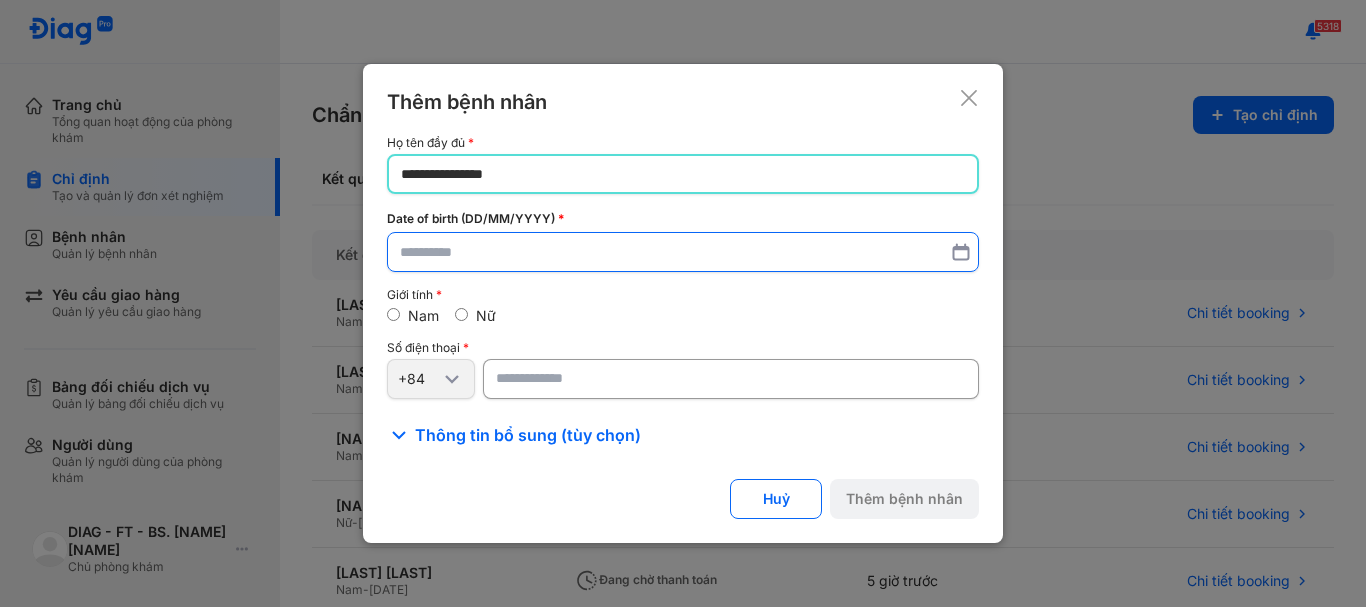 type on "**********" 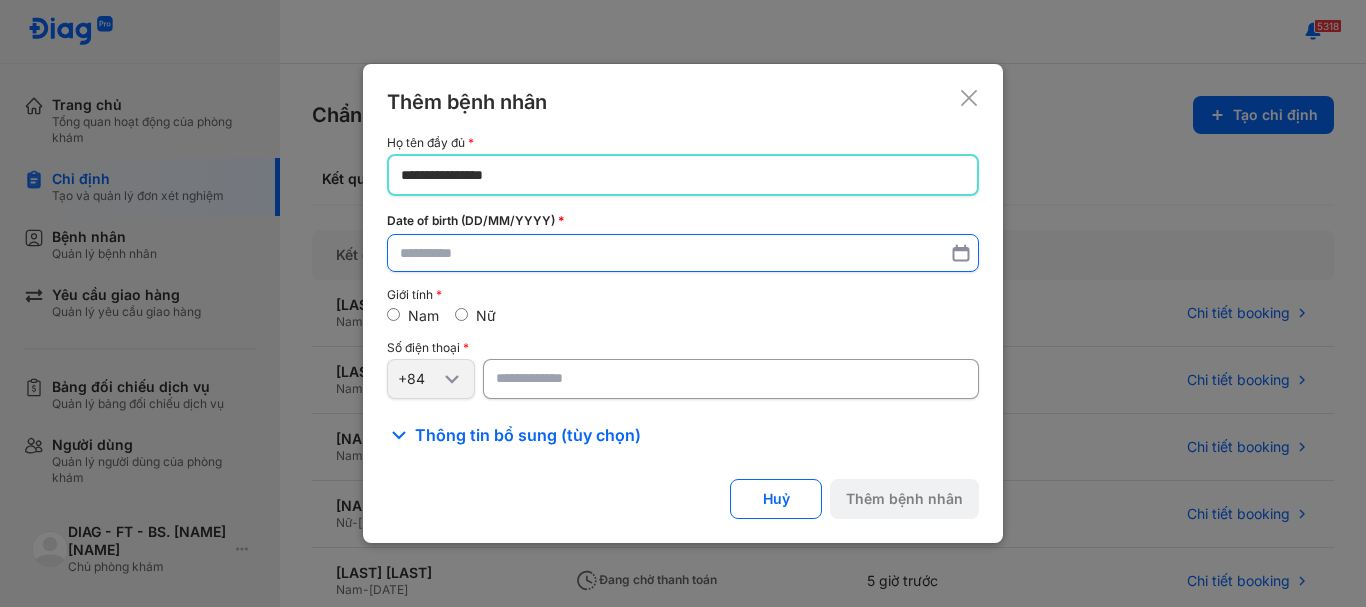 click at bounding box center (683, 253) 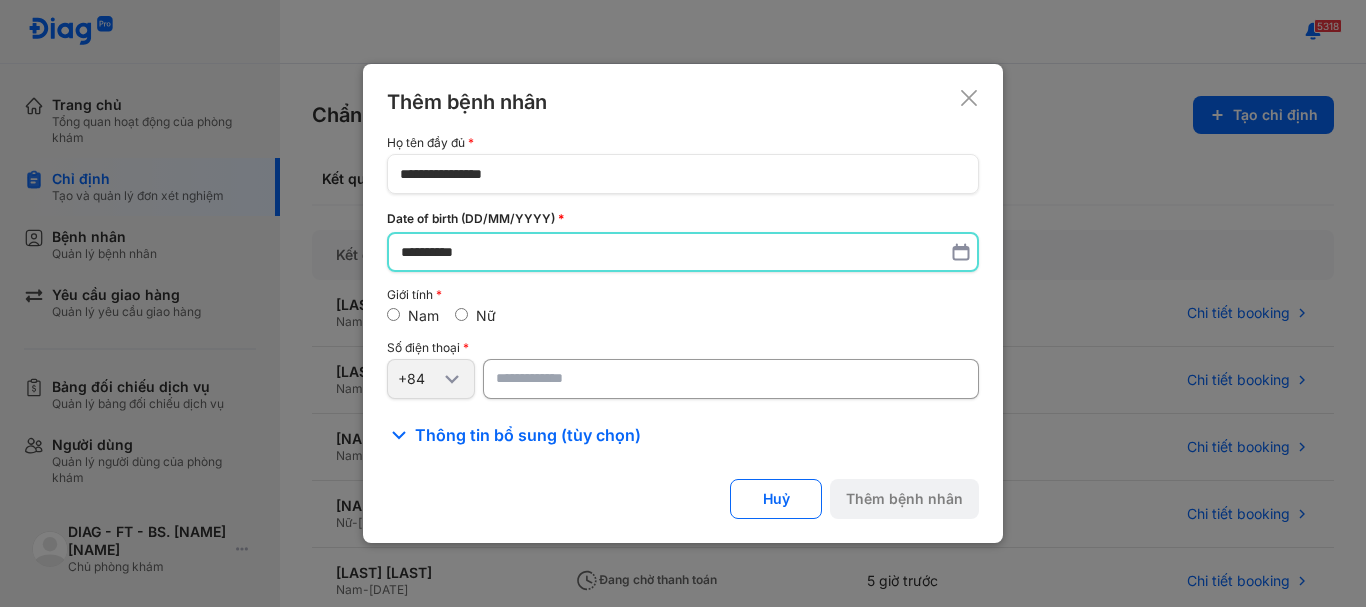 type on "**********" 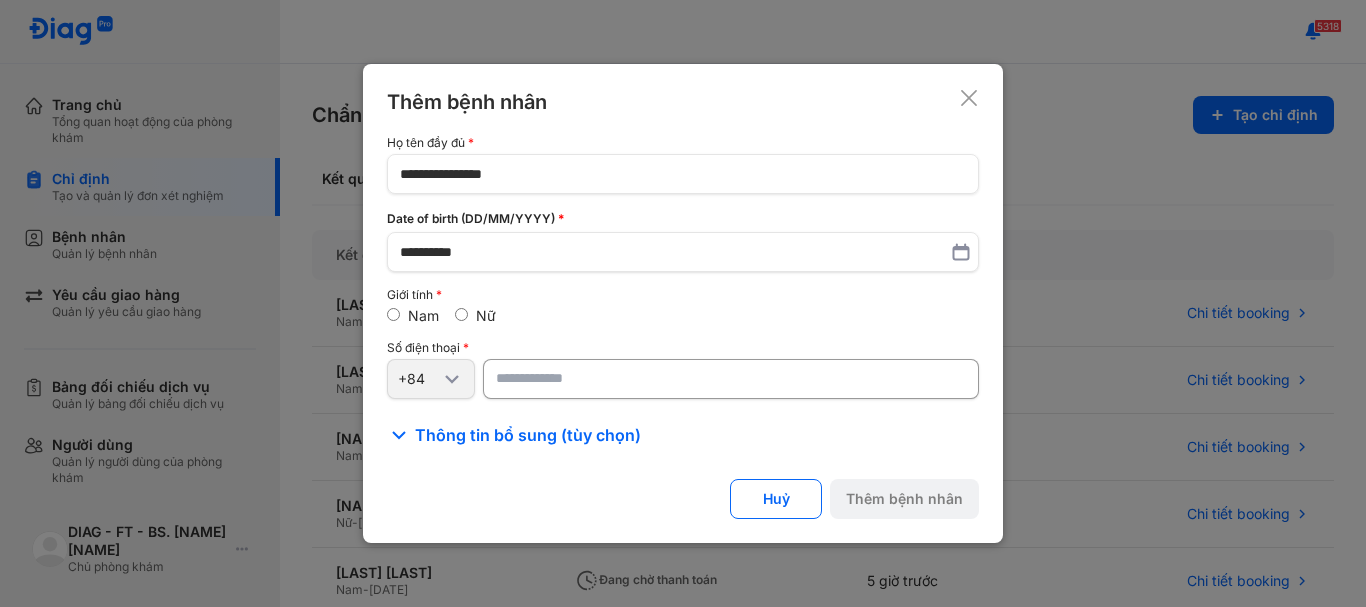 click at bounding box center (731, 379) 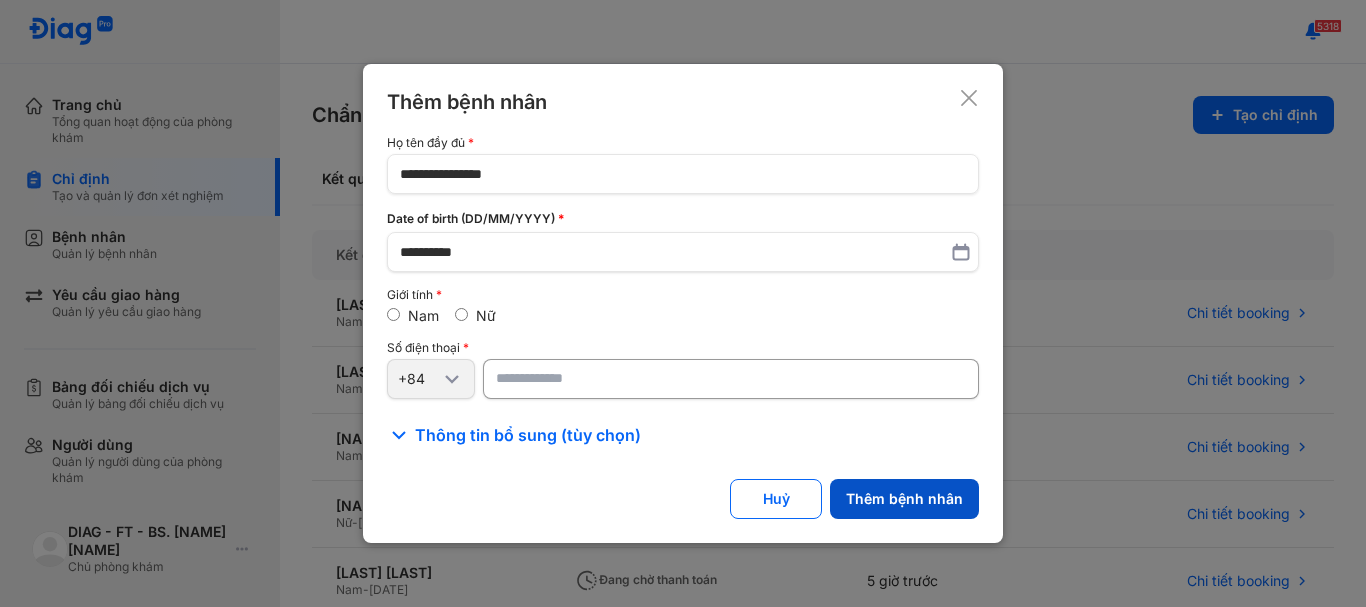 type on "**********" 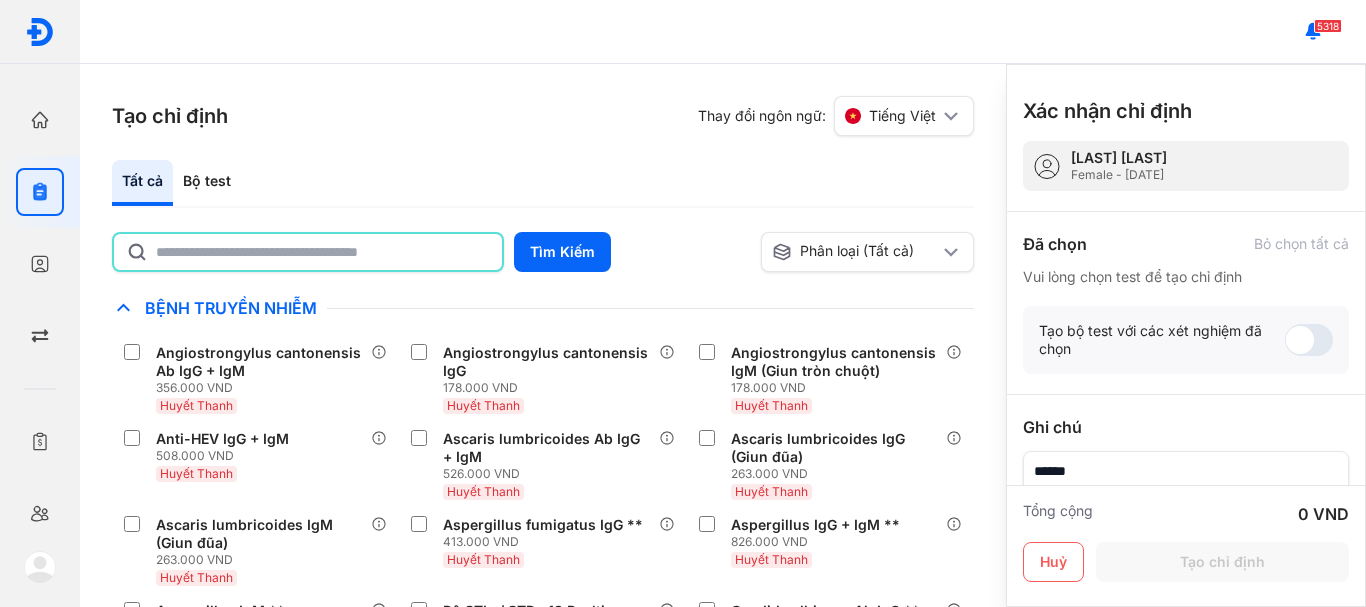 click 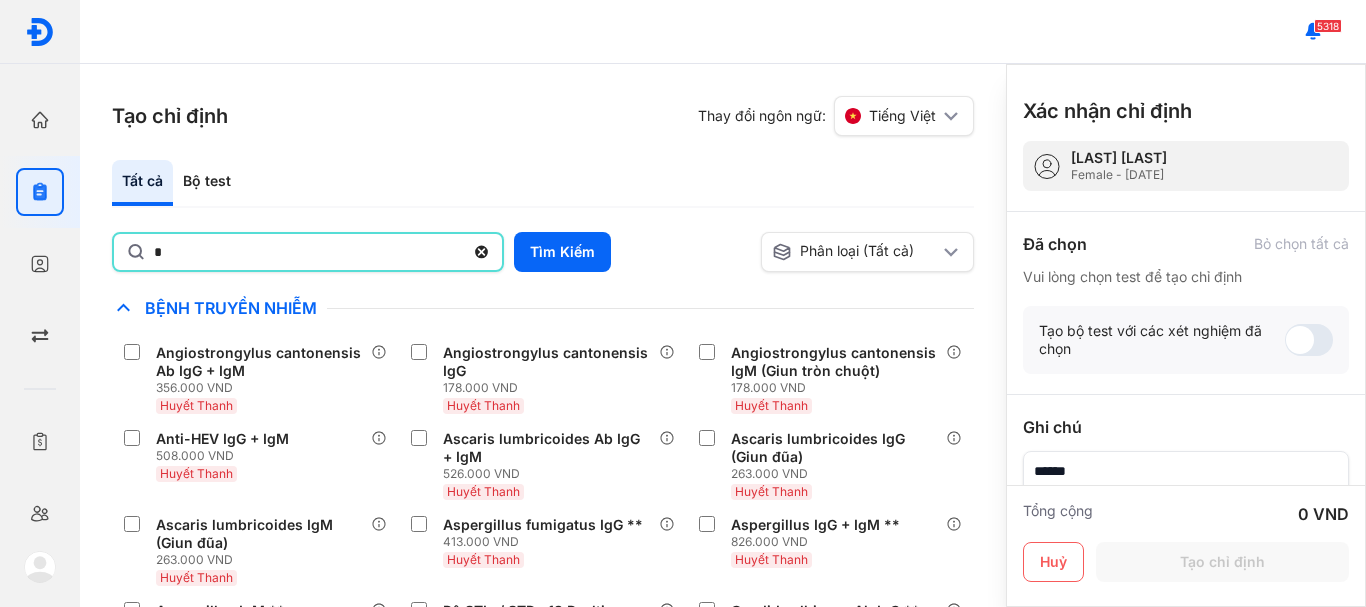 type on "*******" 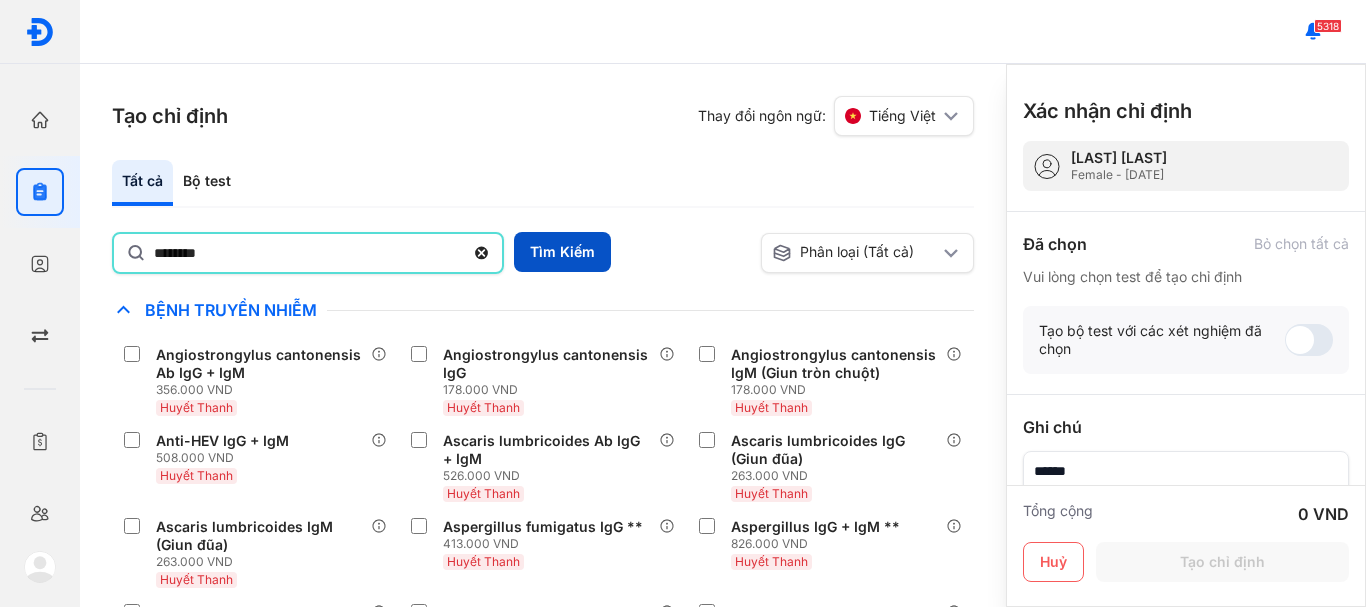 click on "Tìm Kiếm" at bounding box center [562, 252] 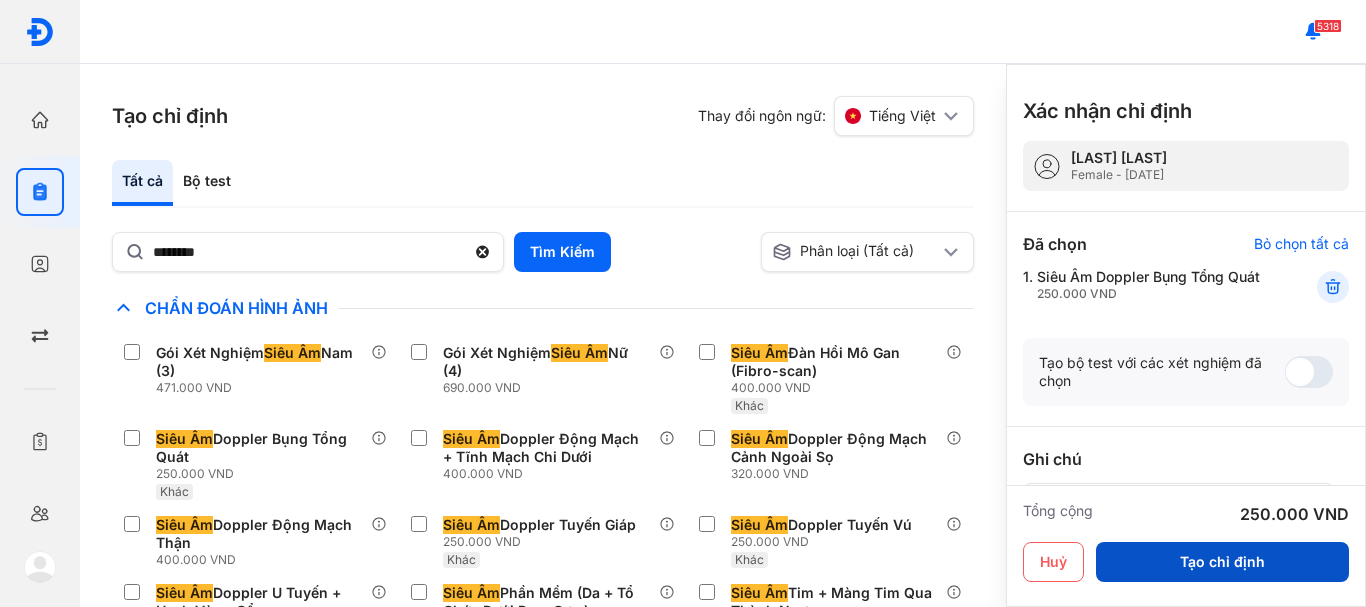 click on "Tạo chỉ định" at bounding box center [1222, 562] 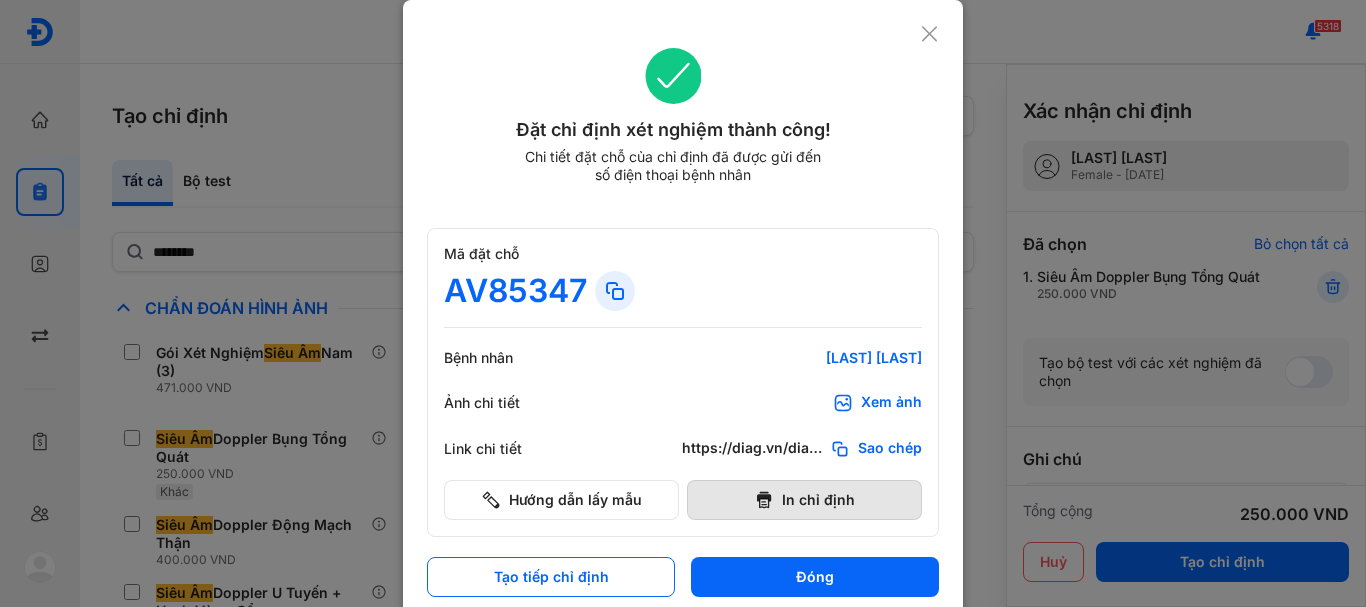 click on "In chỉ định" at bounding box center [804, 500] 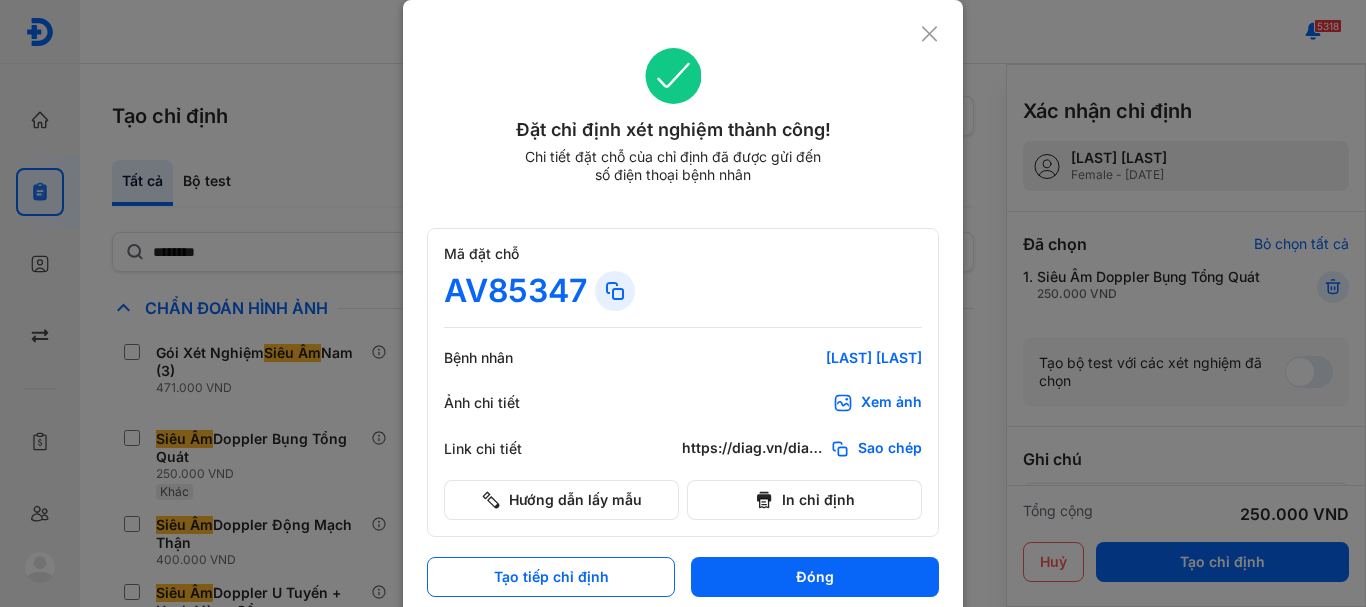 scroll, scrollTop: 0, scrollLeft: 0, axis: both 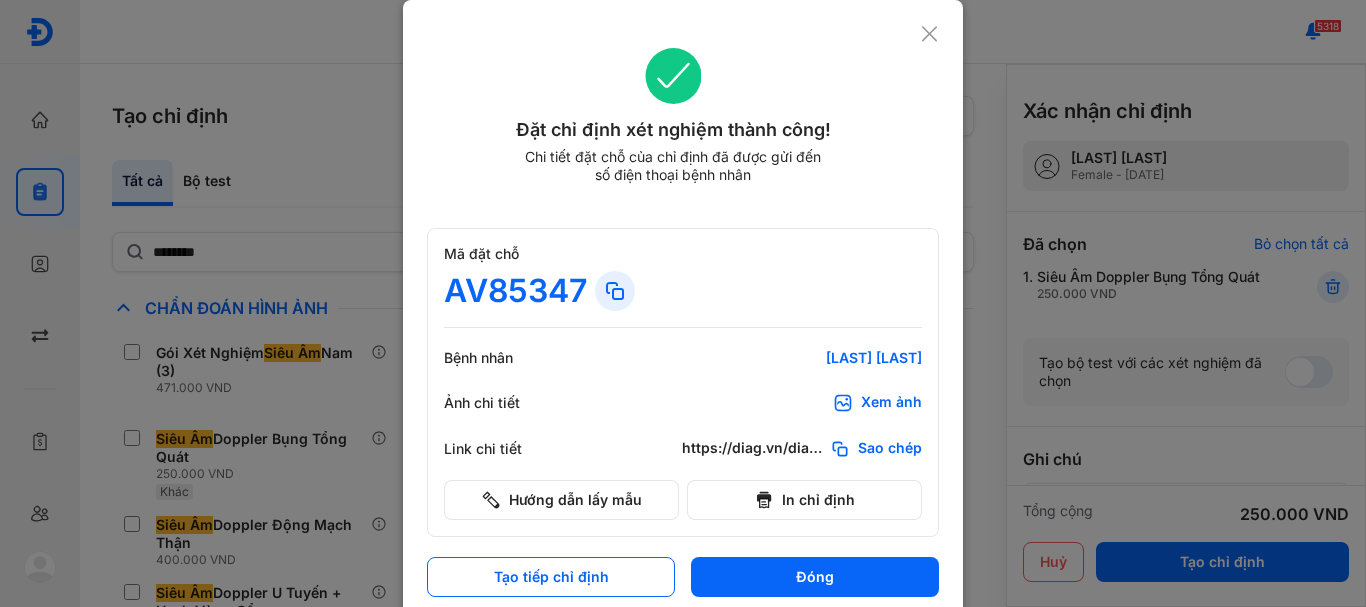 click 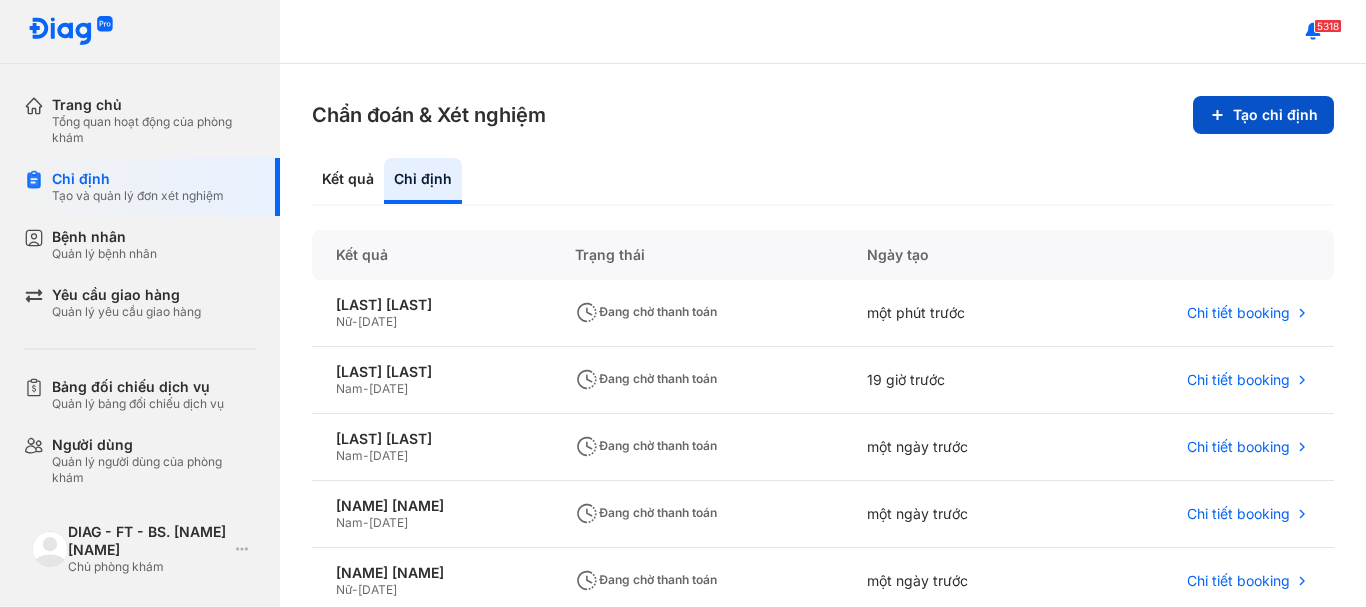 click on "Tạo chỉ định" at bounding box center [1263, 115] 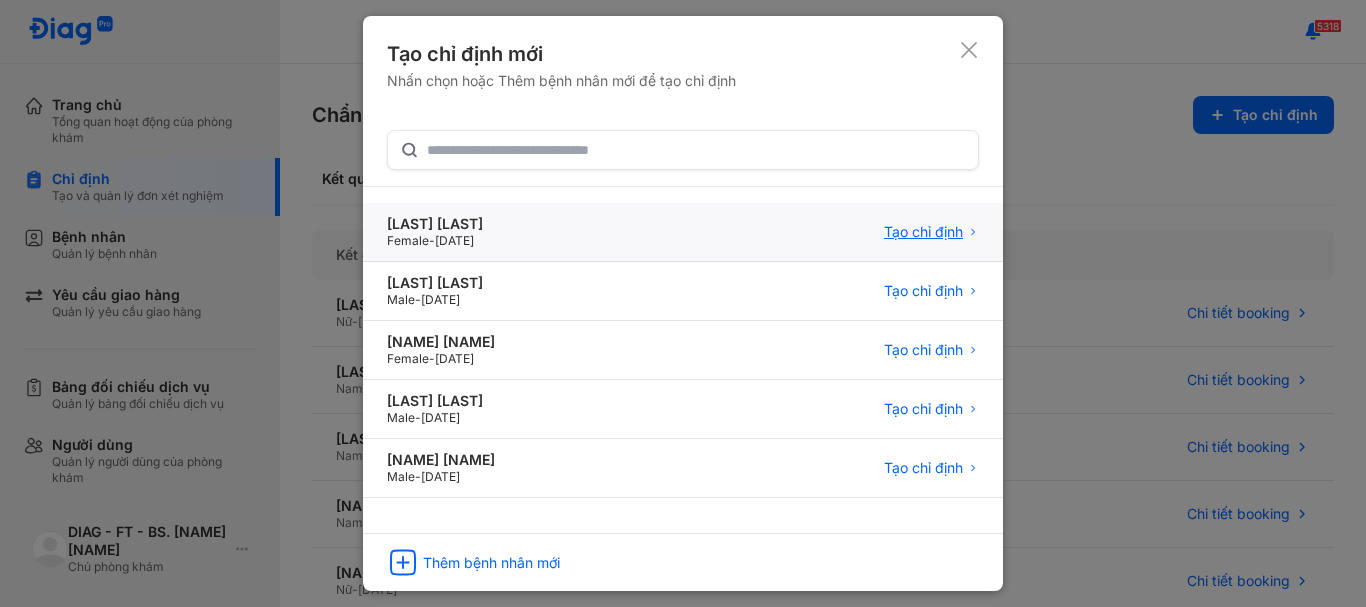 click on "Tạo chỉ định" at bounding box center [923, 232] 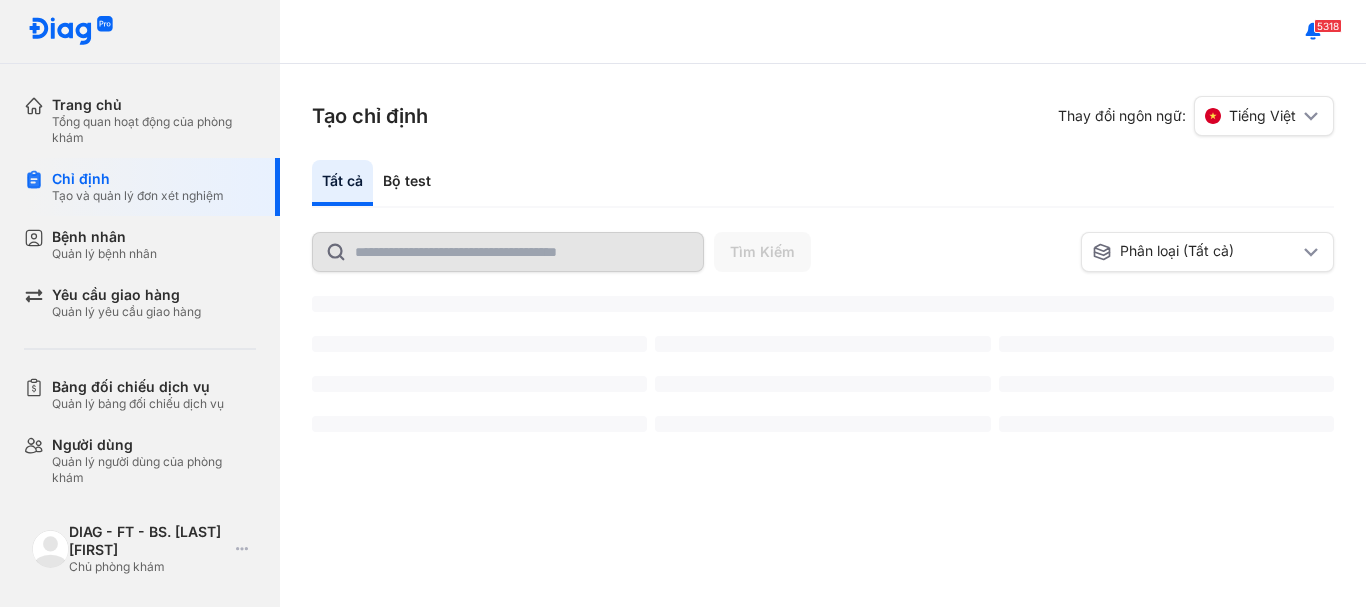 scroll, scrollTop: 0, scrollLeft: 0, axis: both 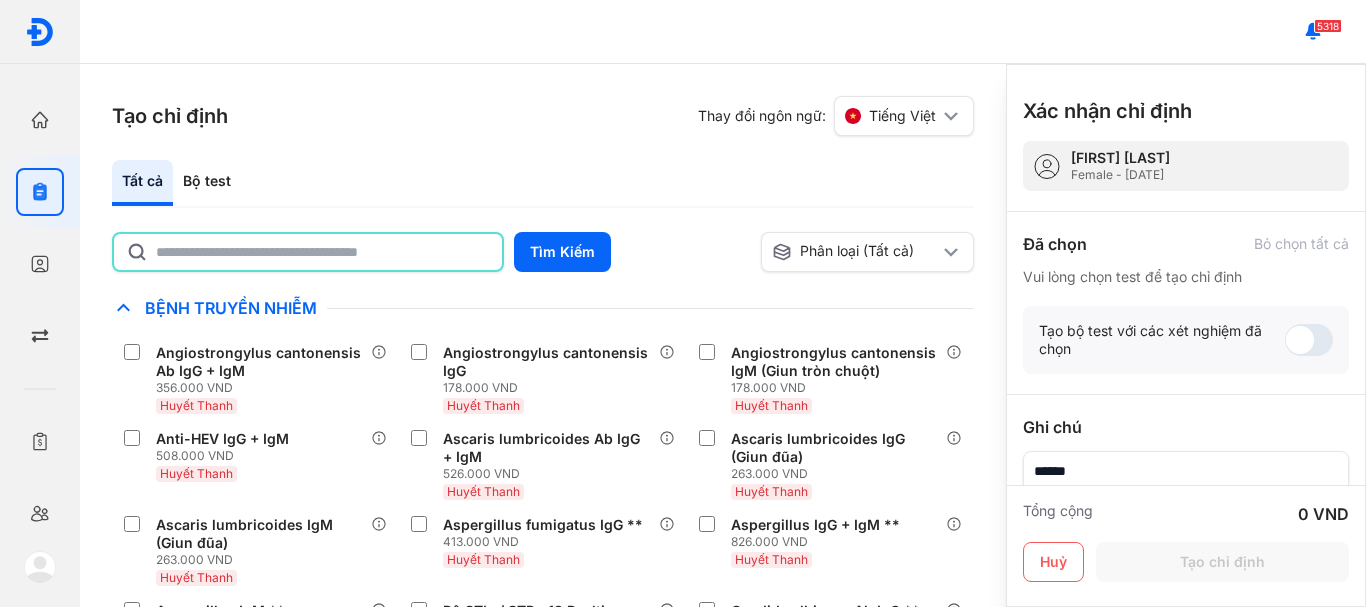 click 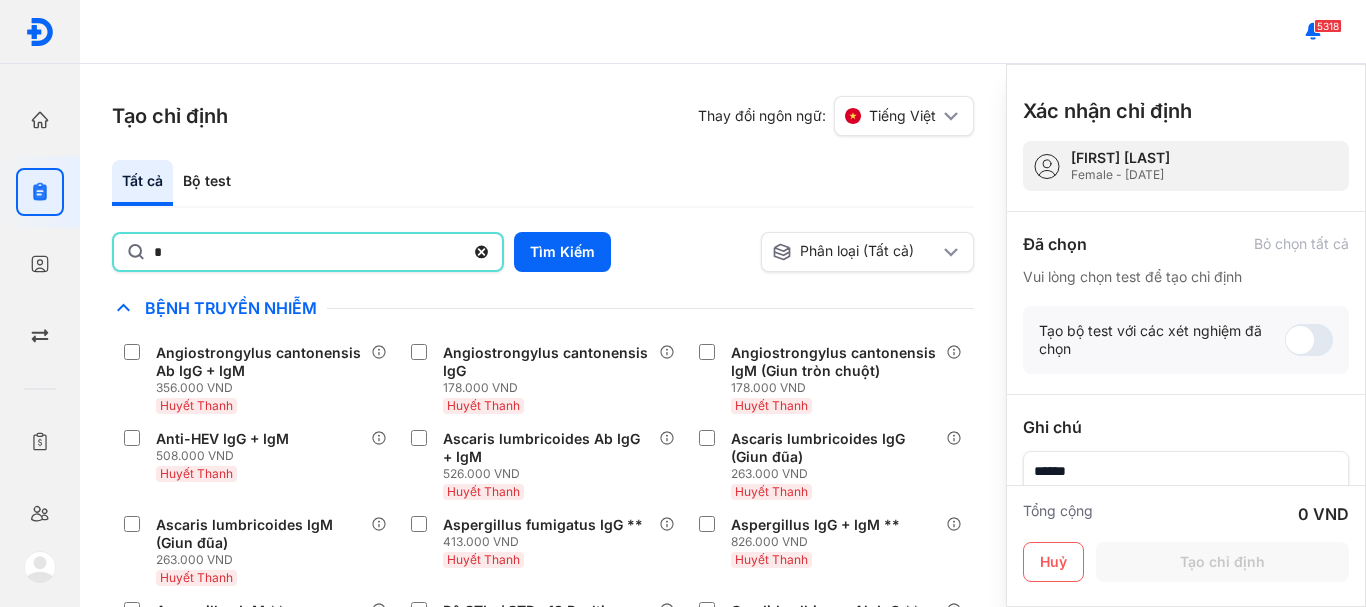 type on "**********" 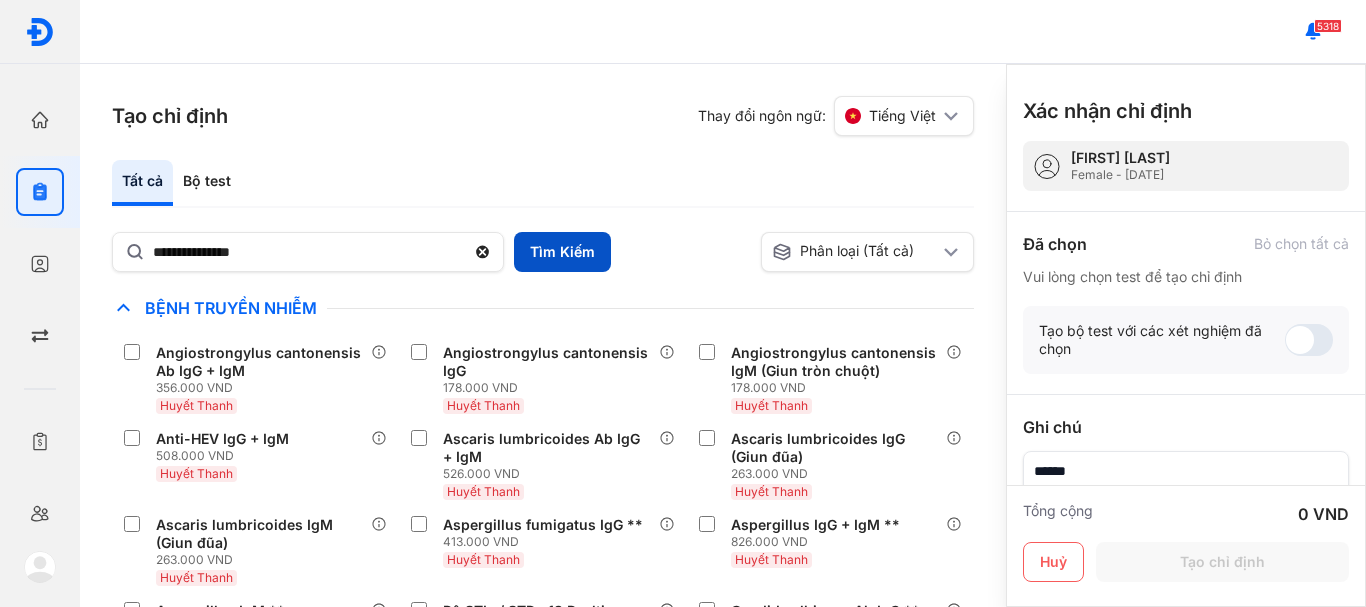 click on "Tìm Kiếm" at bounding box center [562, 252] 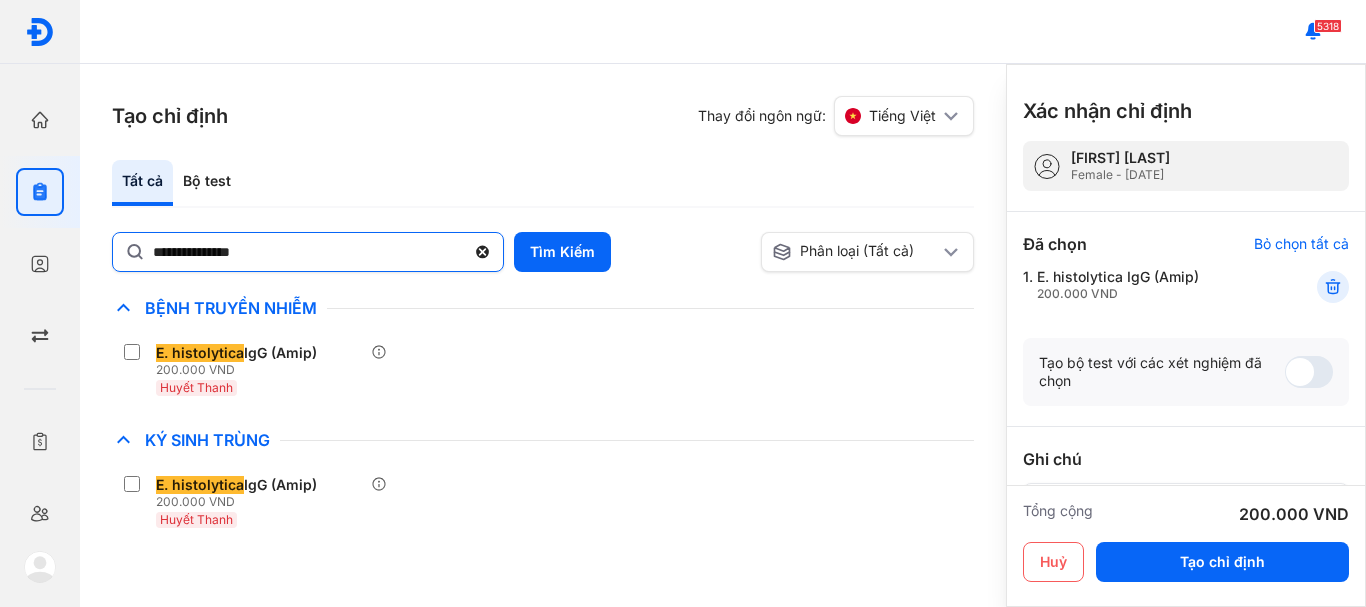 click 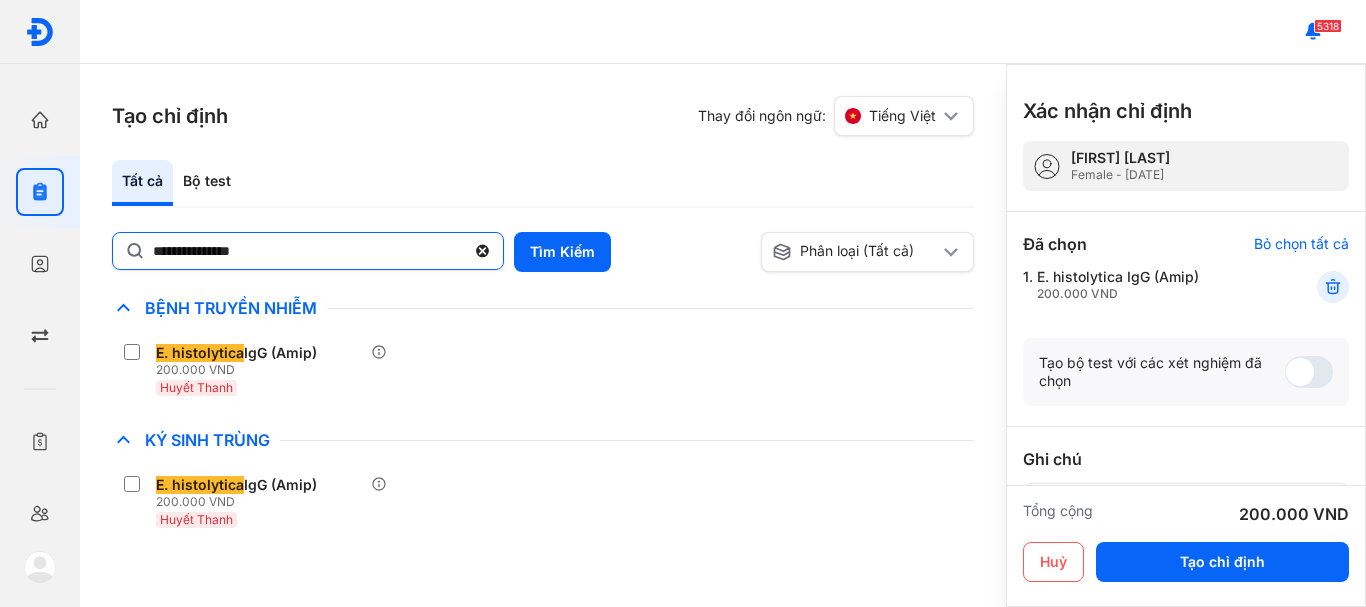 click on "**********" 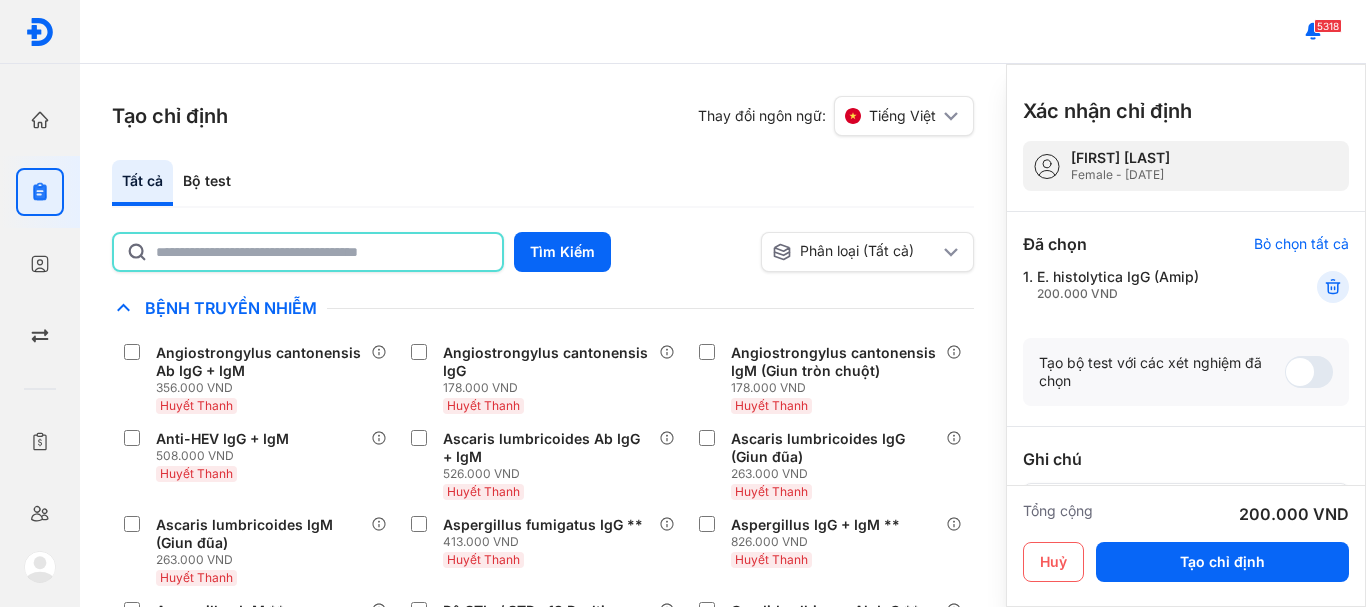 click 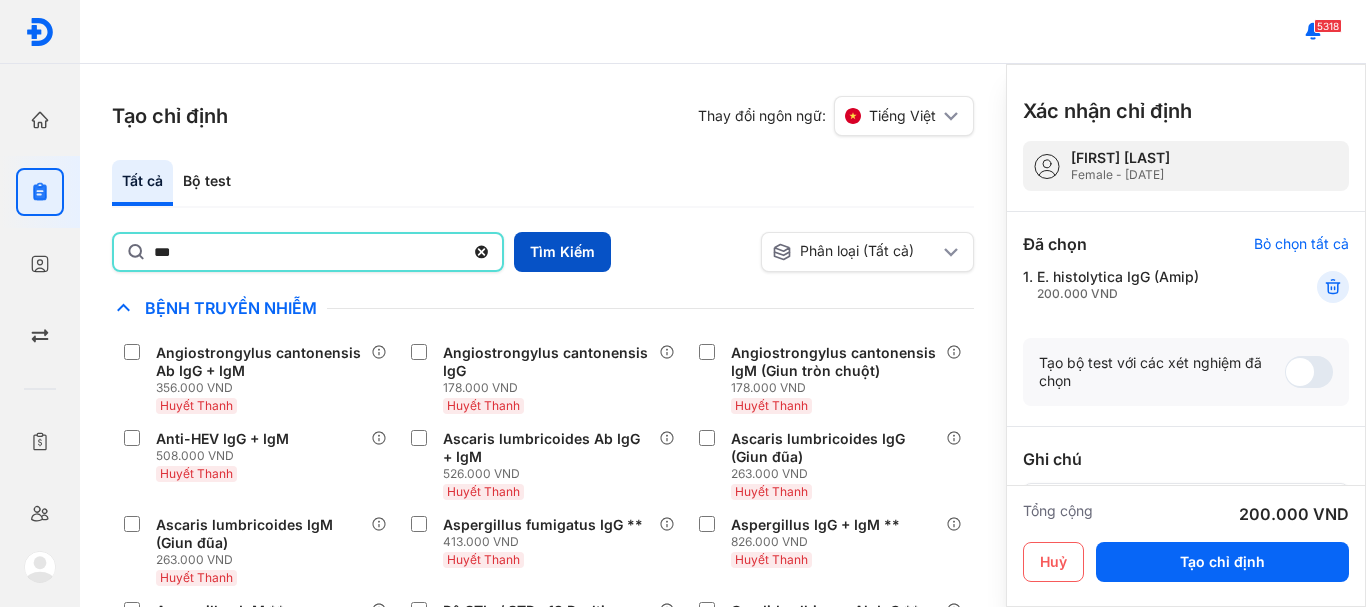 type on "***" 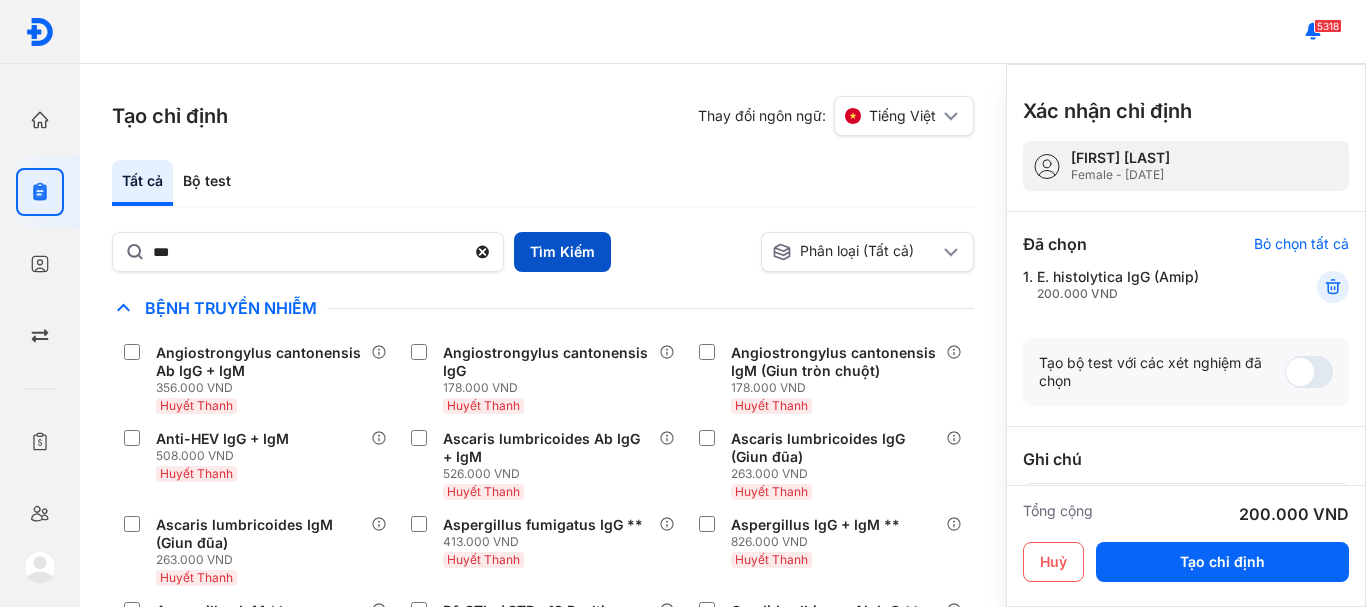 click on "Tìm Kiếm" at bounding box center [562, 252] 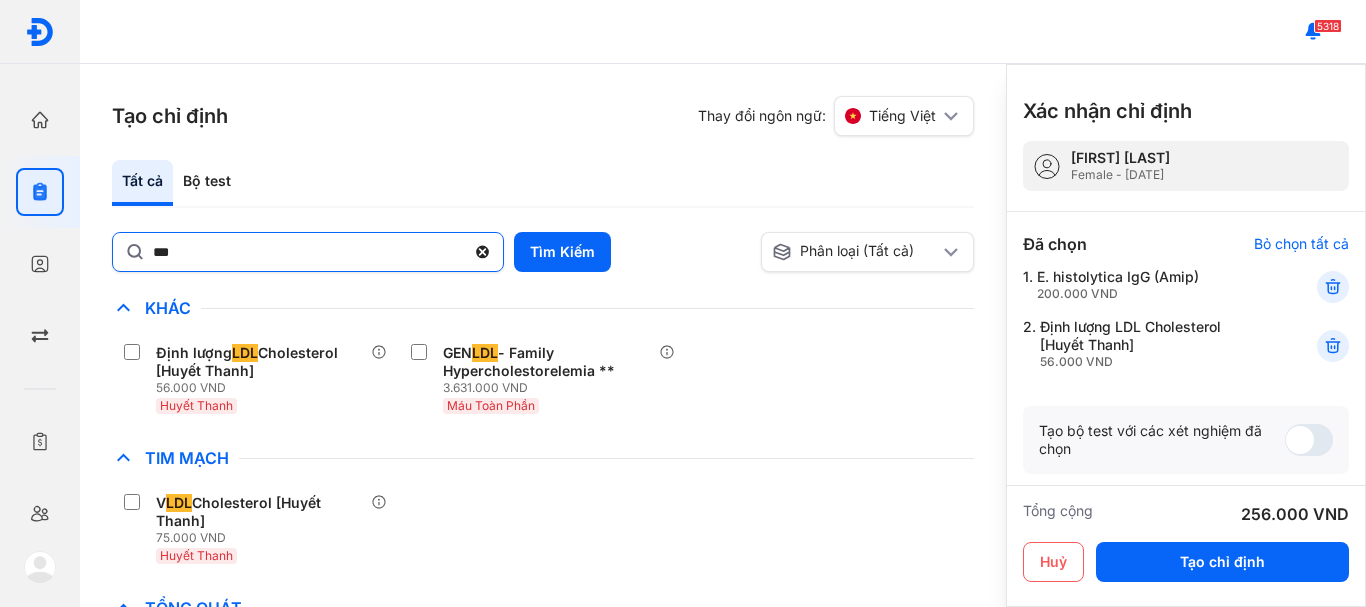 click 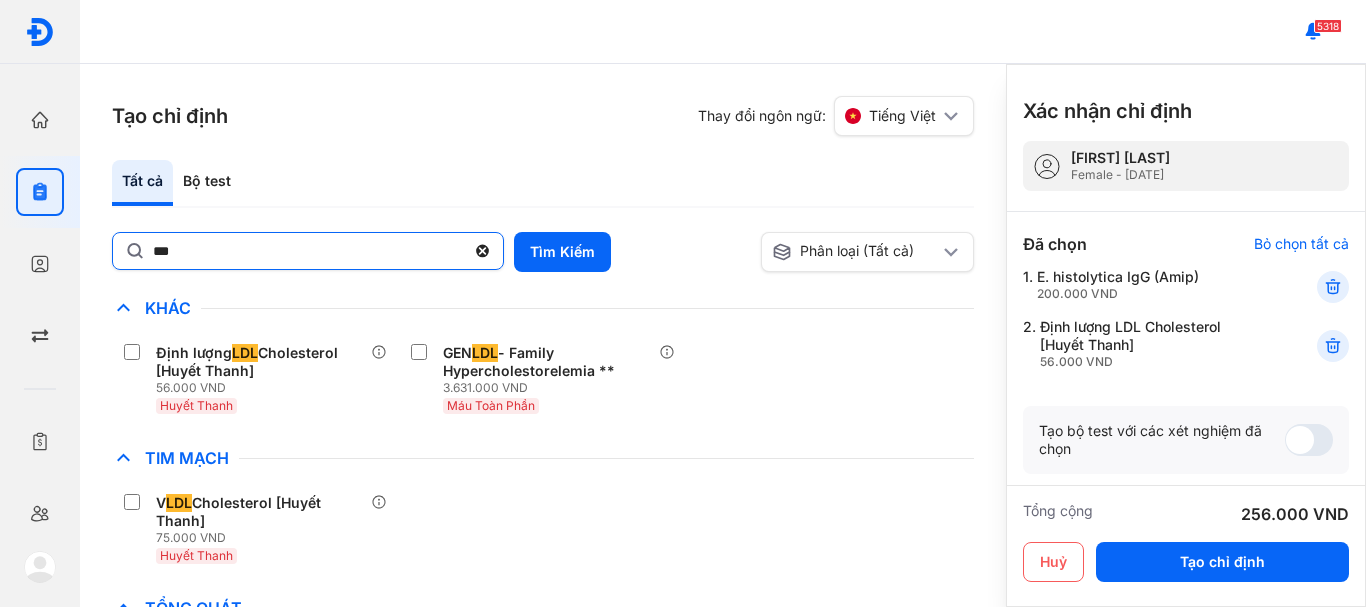 click on "***" 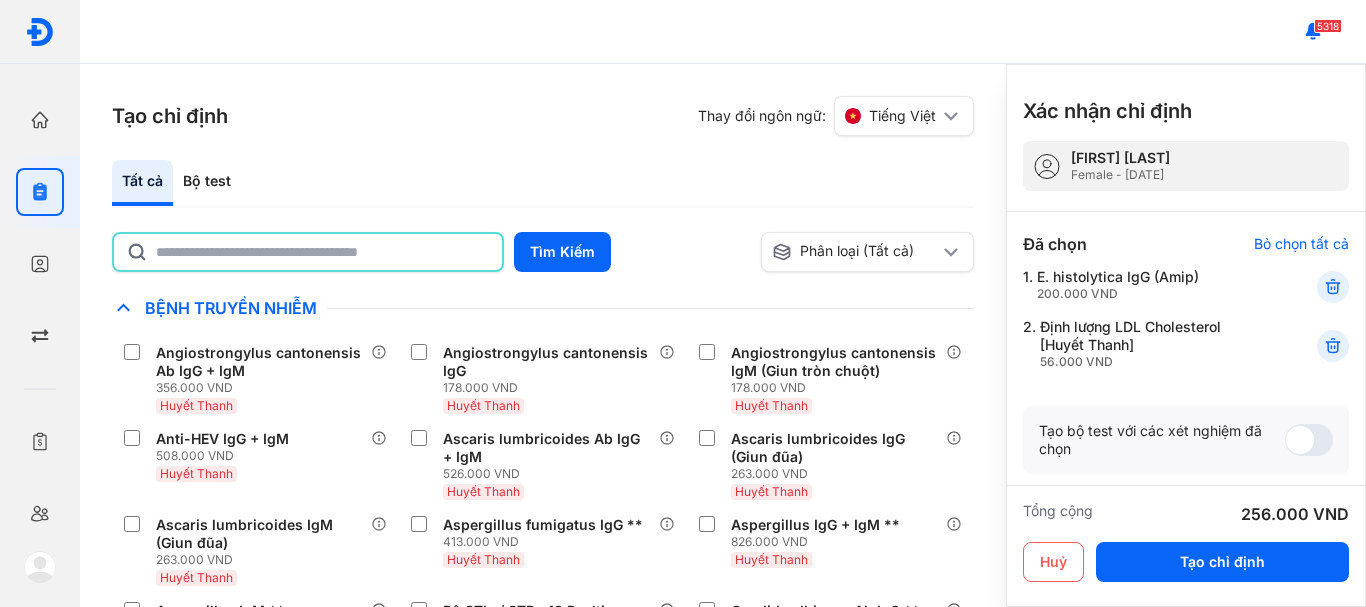 click 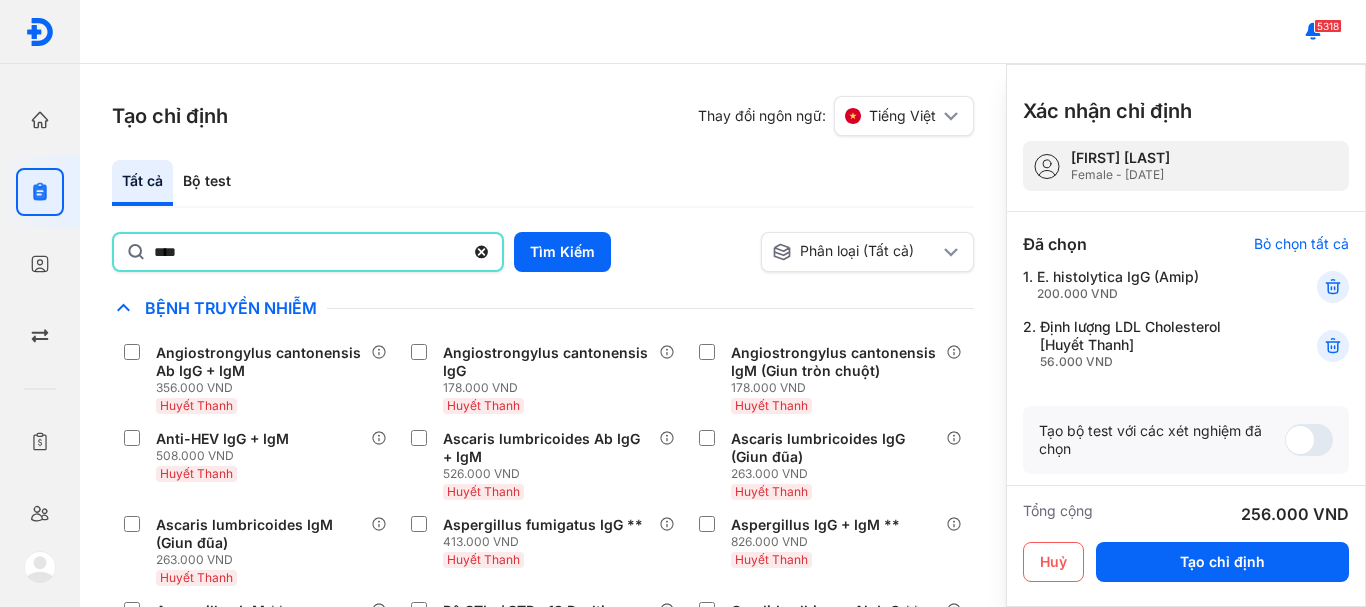 type on "**********" 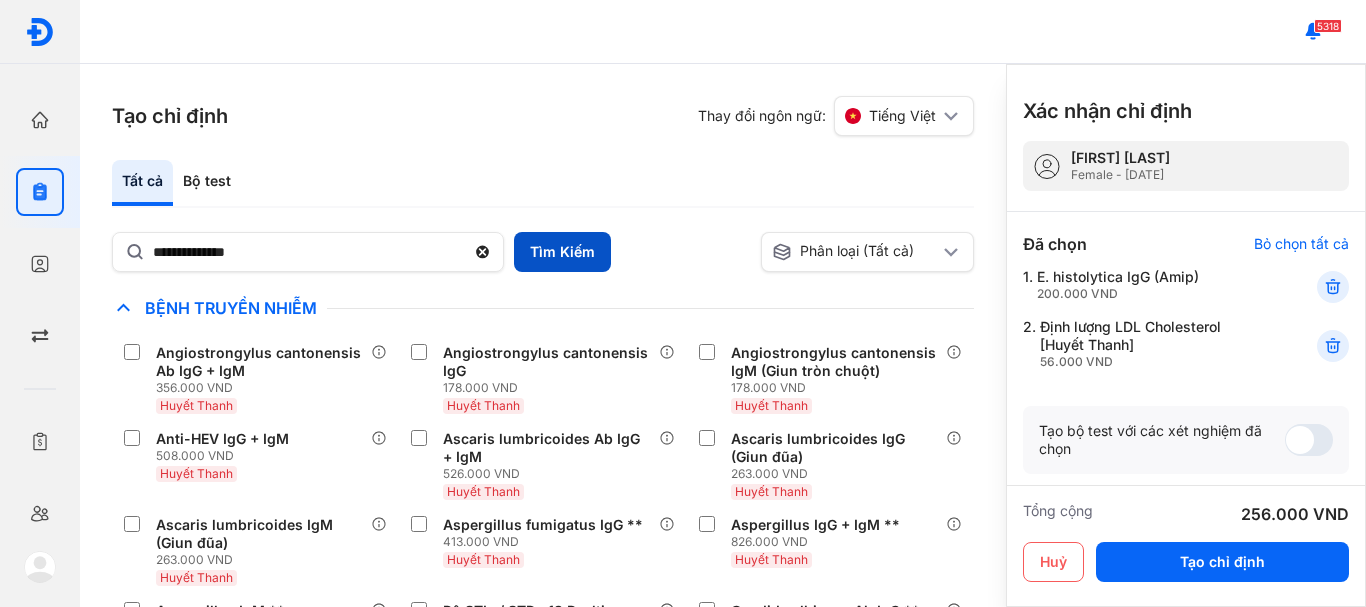 click on "Tìm Kiếm" at bounding box center [562, 252] 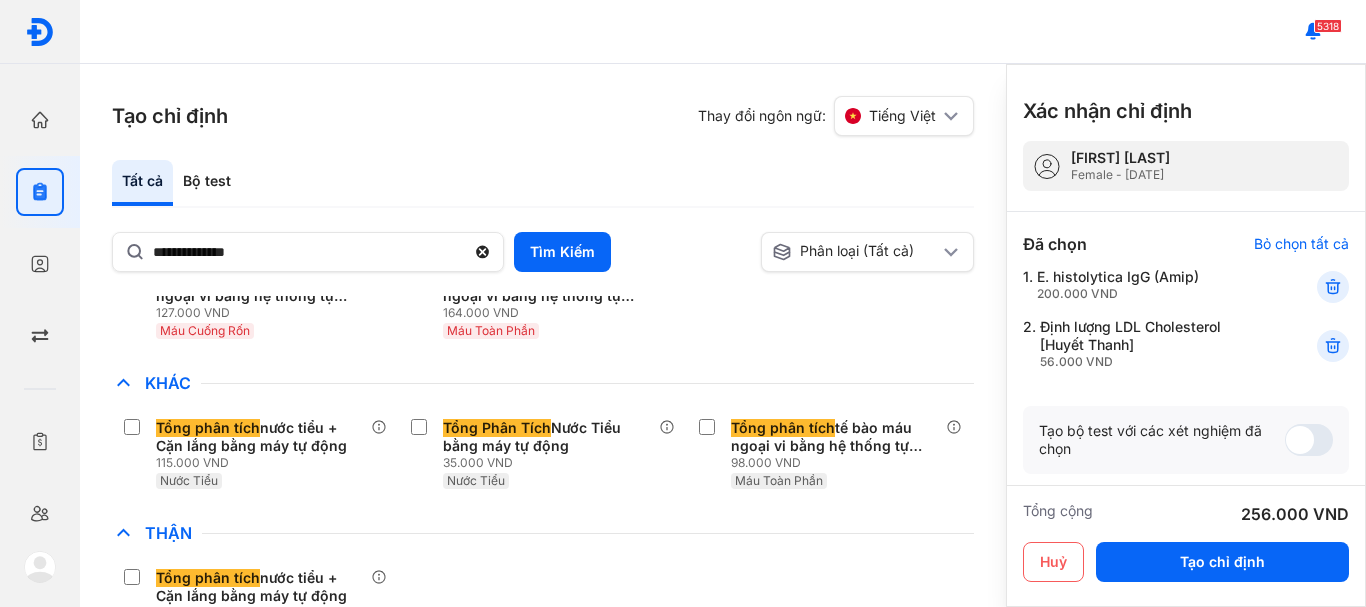 scroll, scrollTop: 200, scrollLeft: 0, axis: vertical 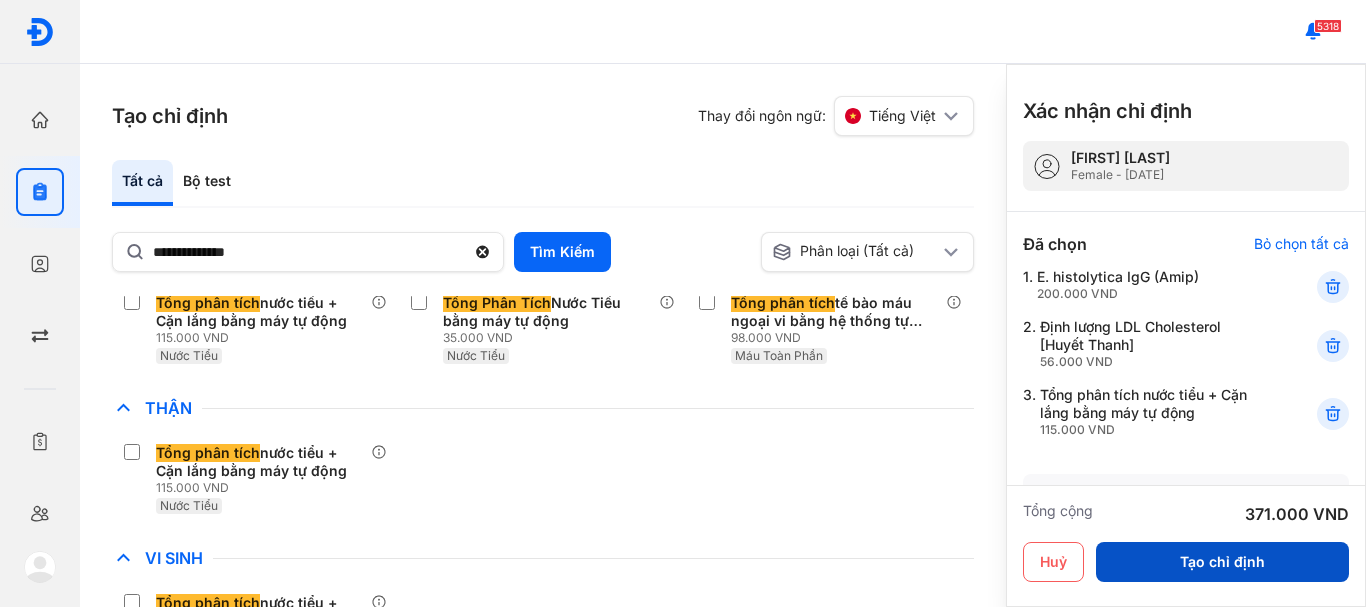 click on "Tạo chỉ định" at bounding box center [1222, 562] 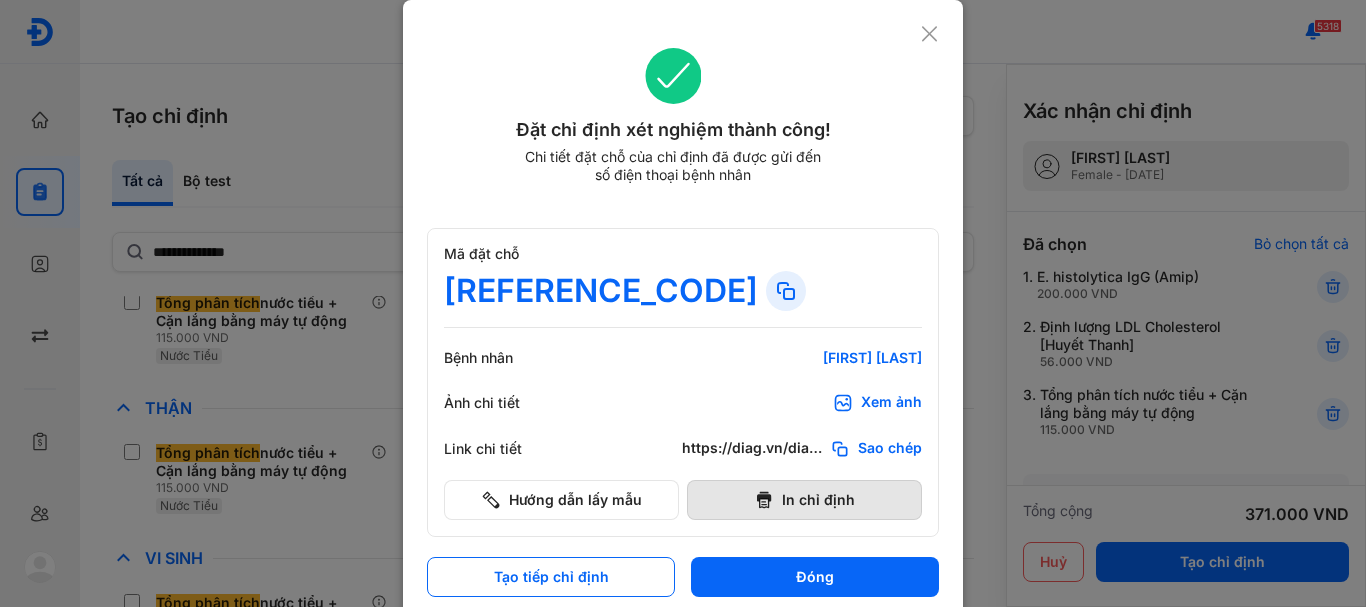 click on "In chỉ định" at bounding box center [804, 500] 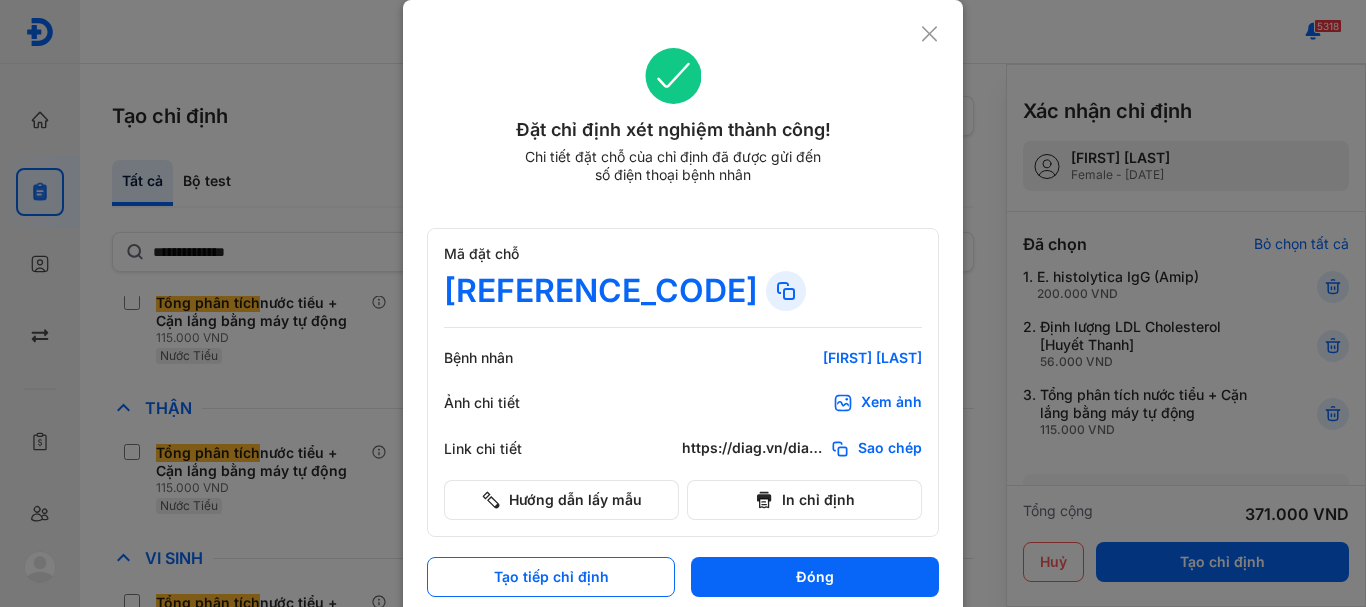 click 